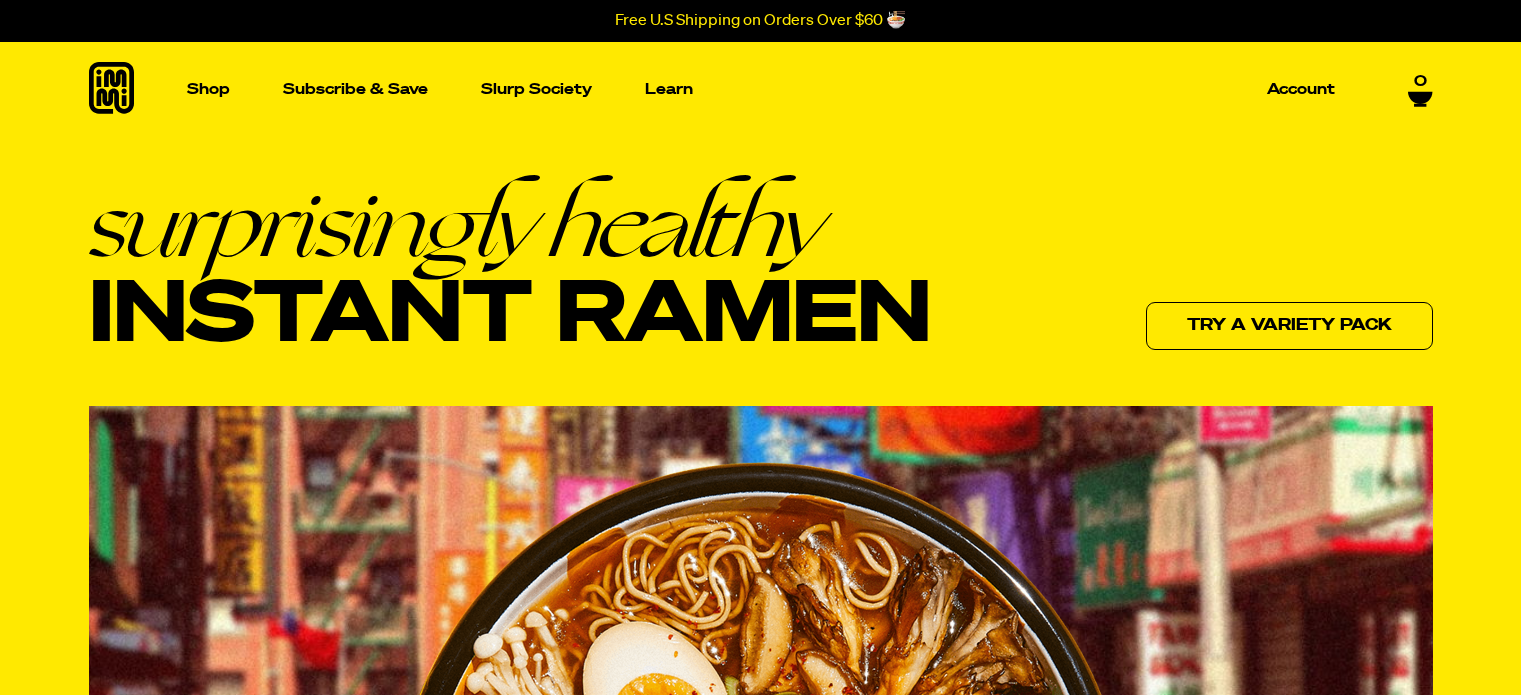 scroll, scrollTop: 0, scrollLeft: 0, axis: both 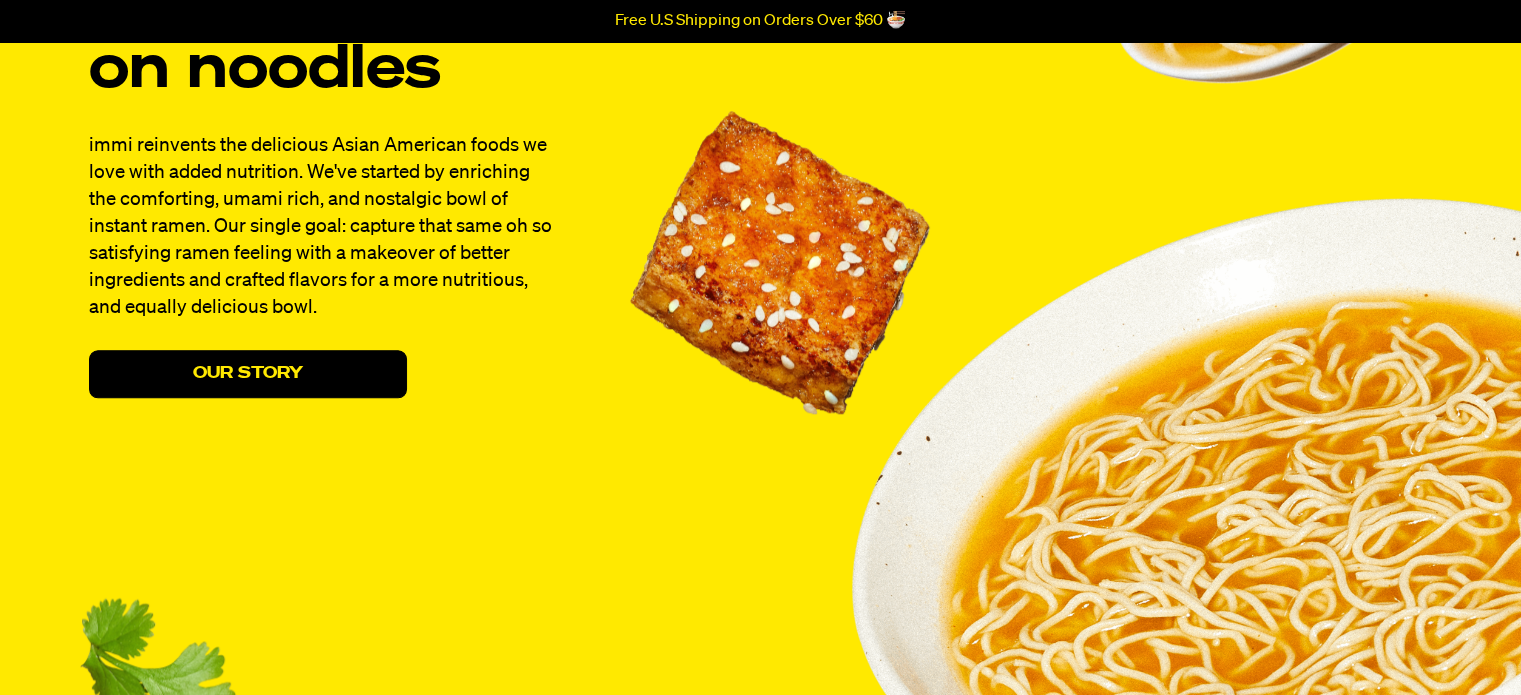 click on "Our Story" at bounding box center [248, 374] 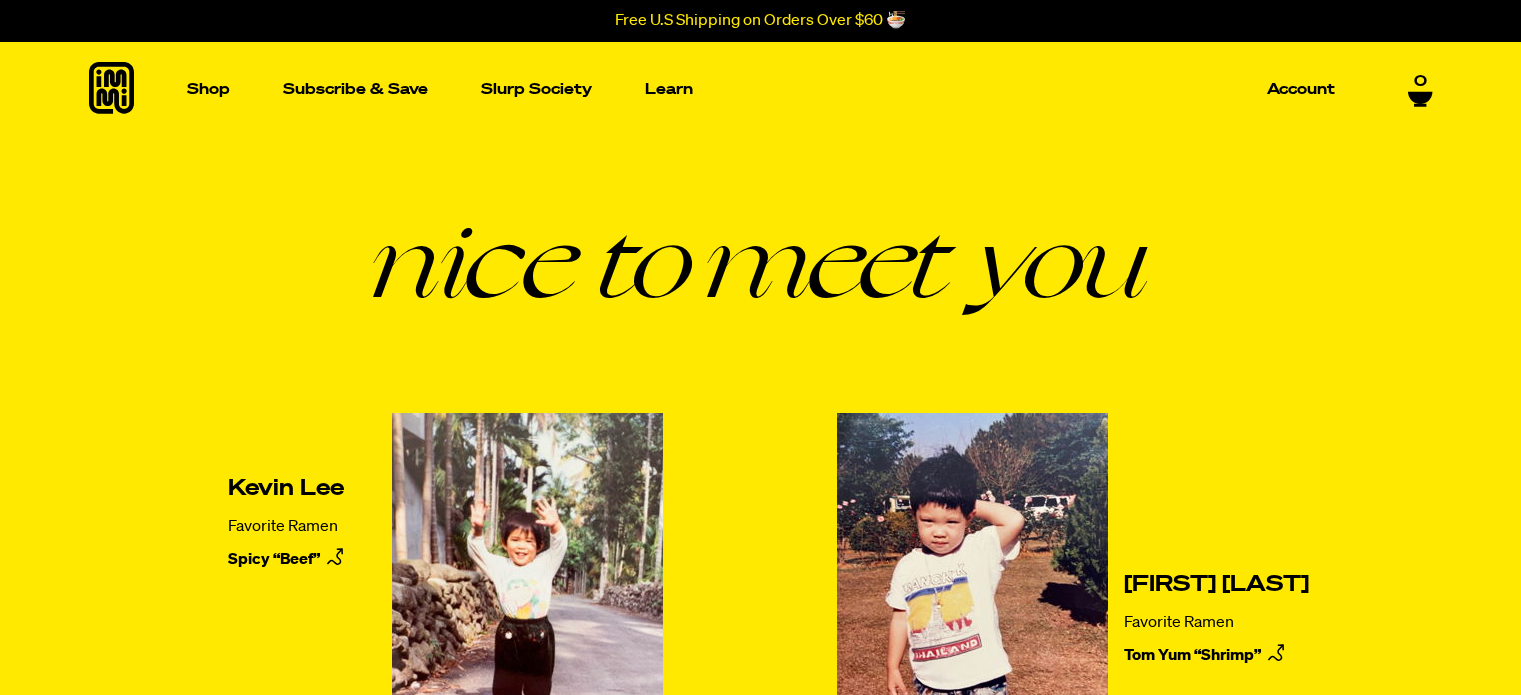 scroll, scrollTop: 0, scrollLeft: 0, axis: both 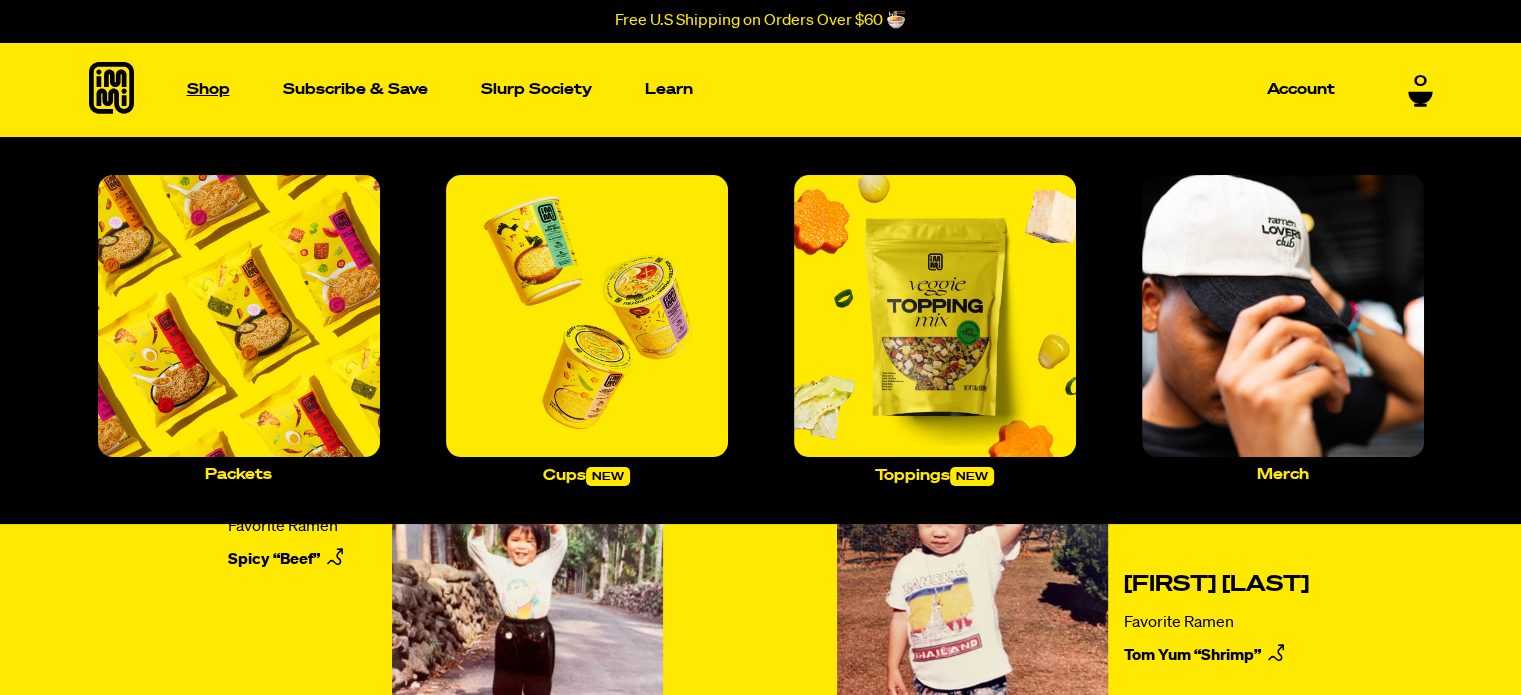 click on "Shop" at bounding box center [208, 89] 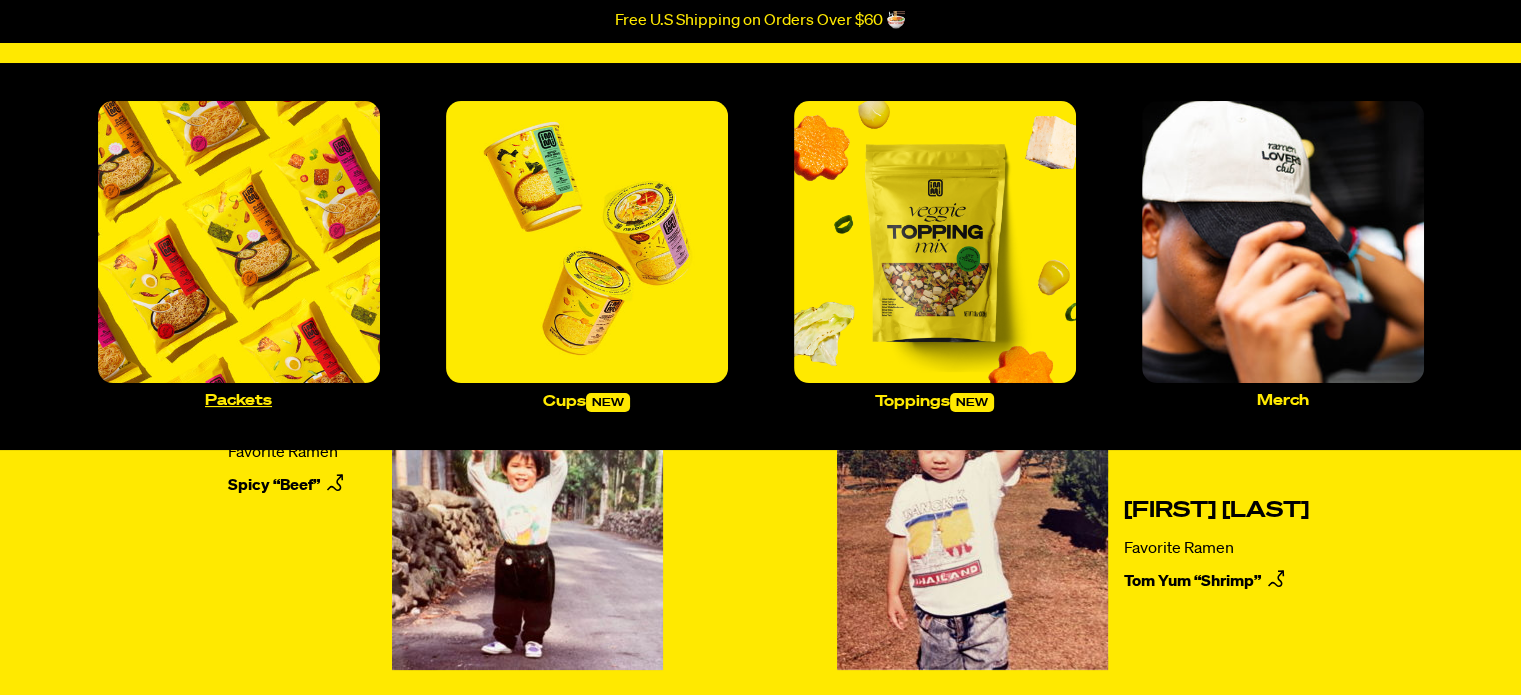 scroll, scrollTop: 0, scrollLeft: 0, axis: both 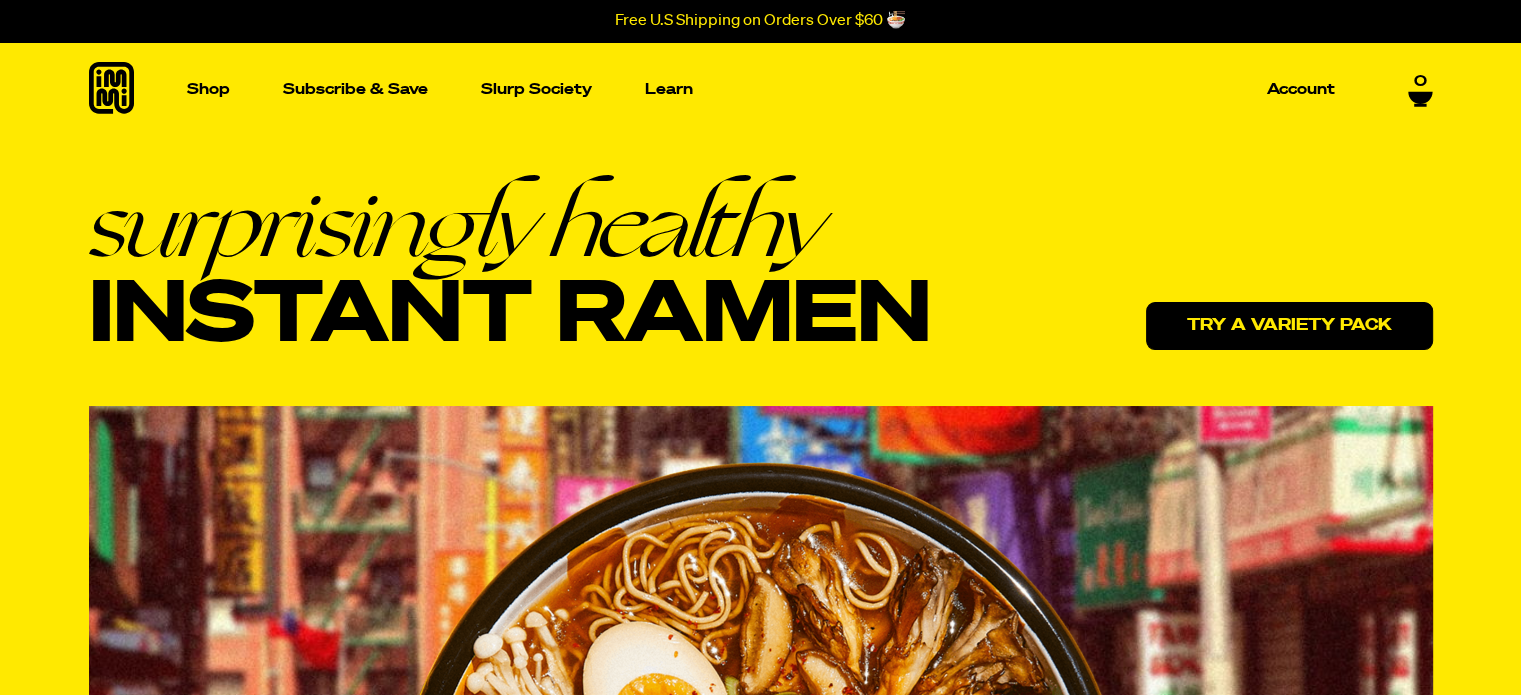 click on "Try a variety pack" at bounding box center (1289, 326) 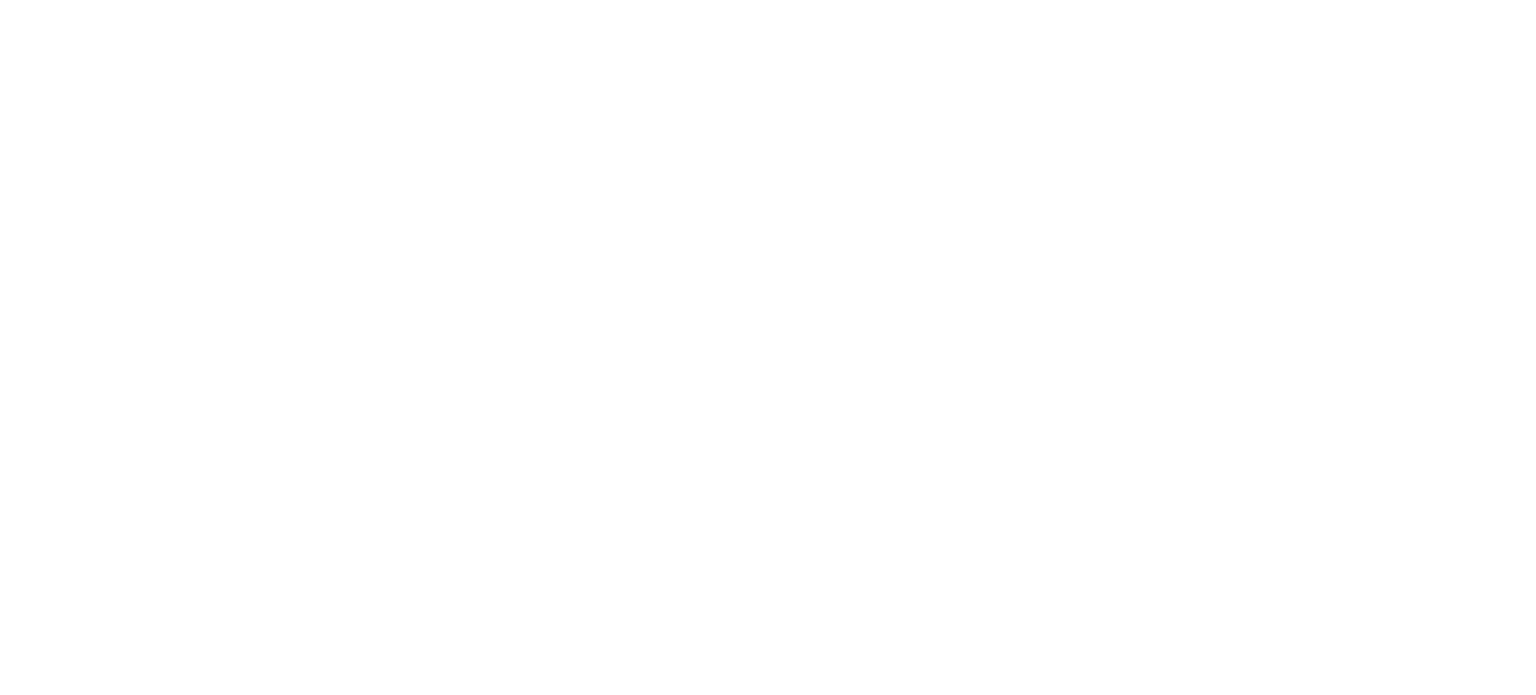 scroll, scrollTop: 0, scrollLeft: 0, axis: both 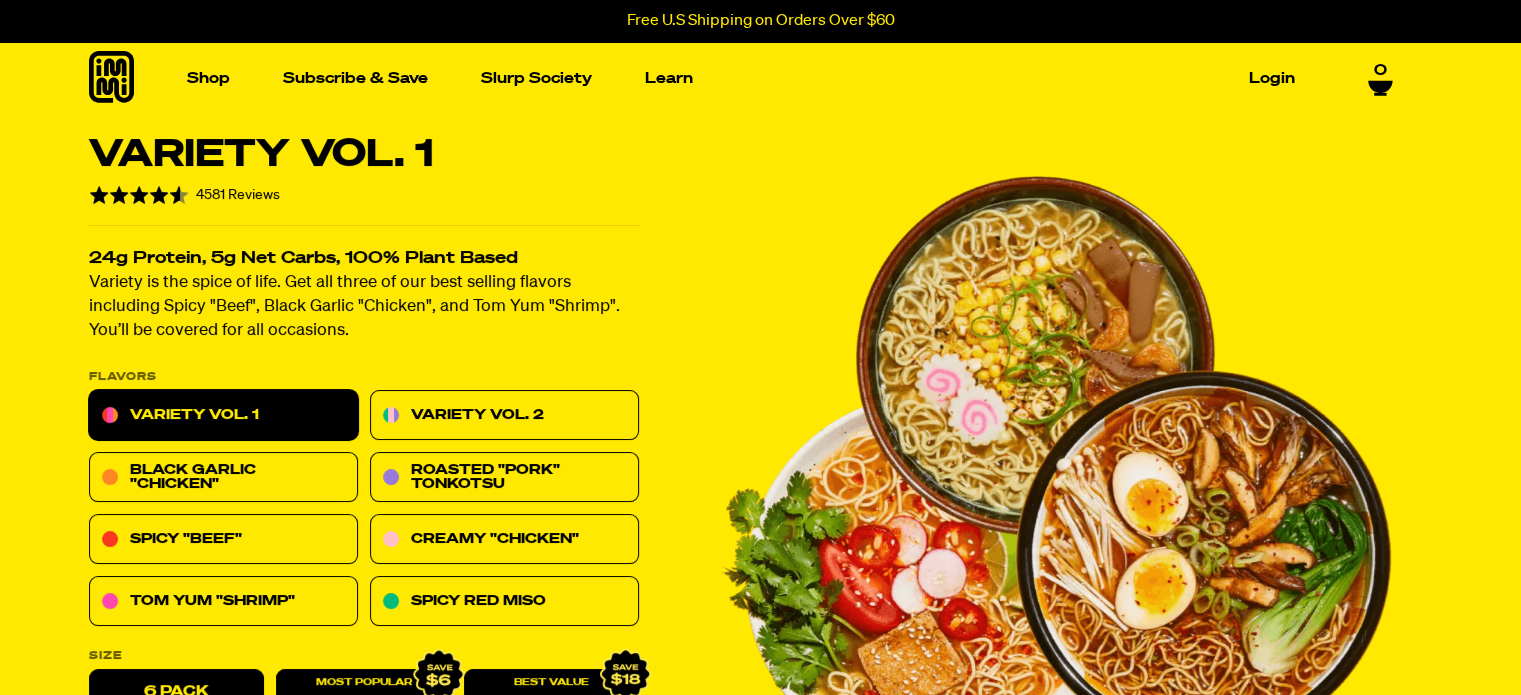 click at bounding box center [134, 195] 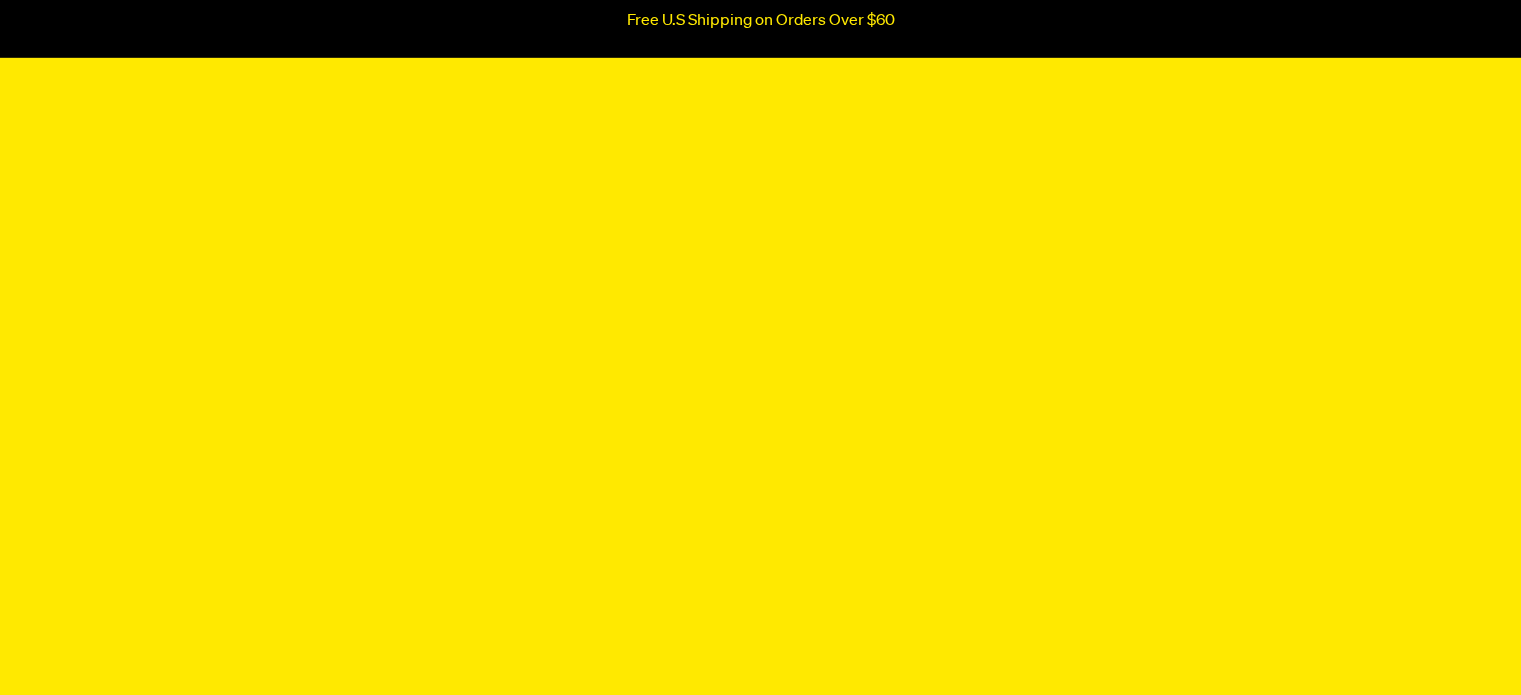 scroll, scrollTop: 7358, scrollLeft: 0, axis: vertical 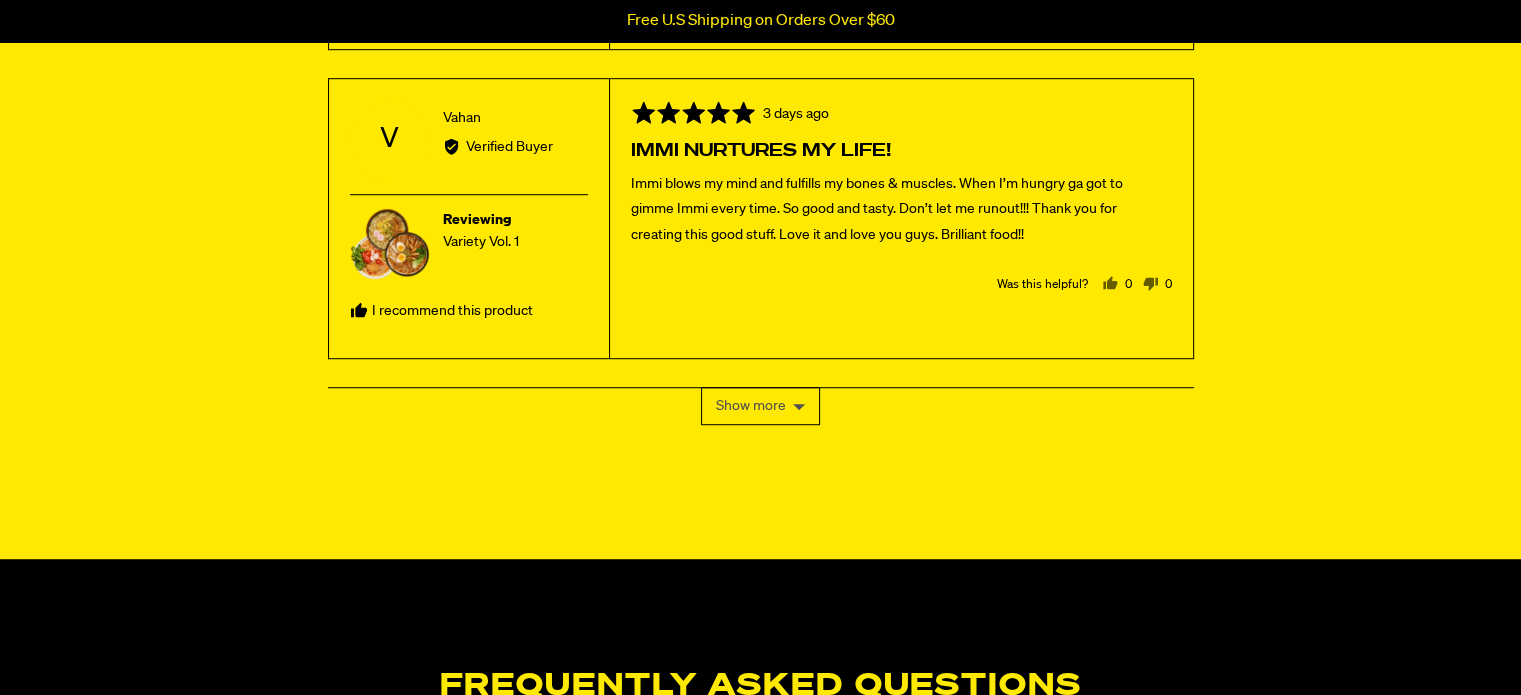 click on "Show more" at bounding box center [760, 406] 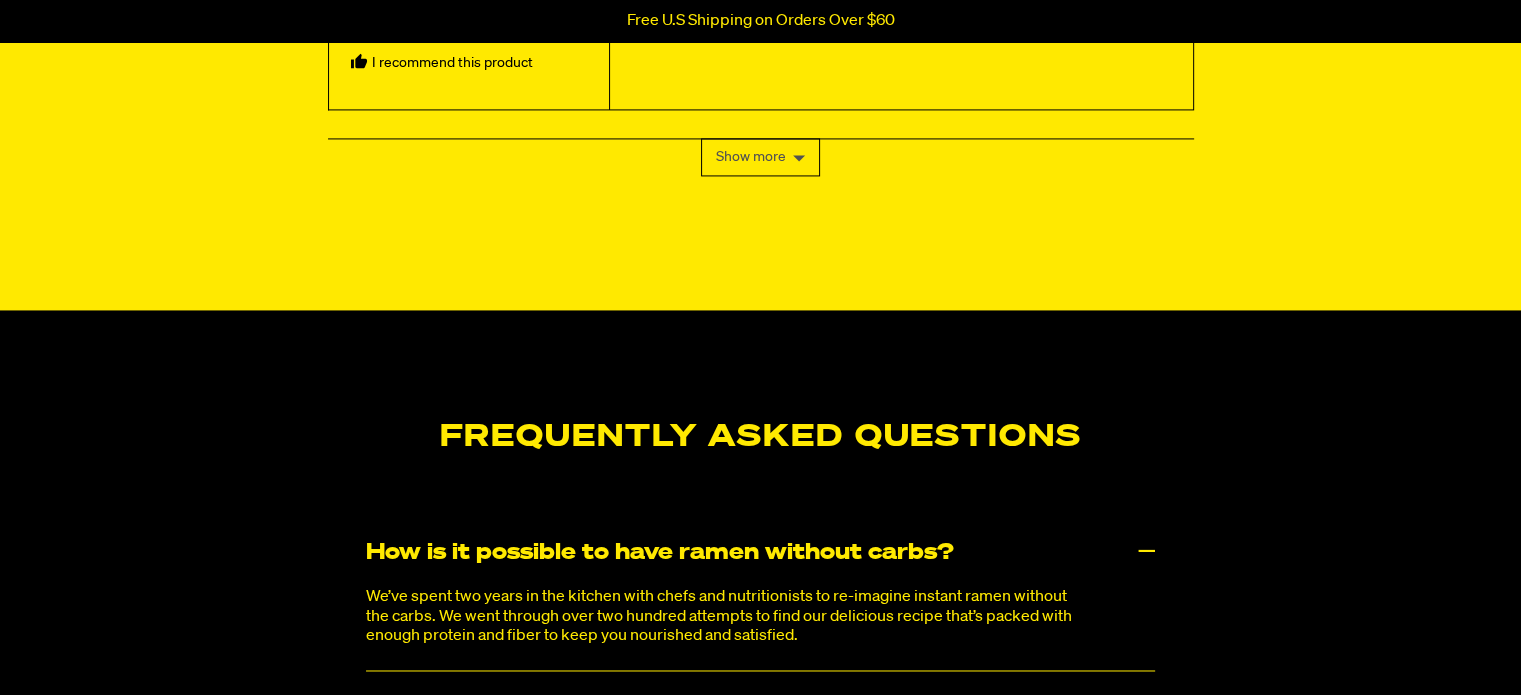 scroll, scrollTop: 10658, scrollLeft: 0, axis: vertical 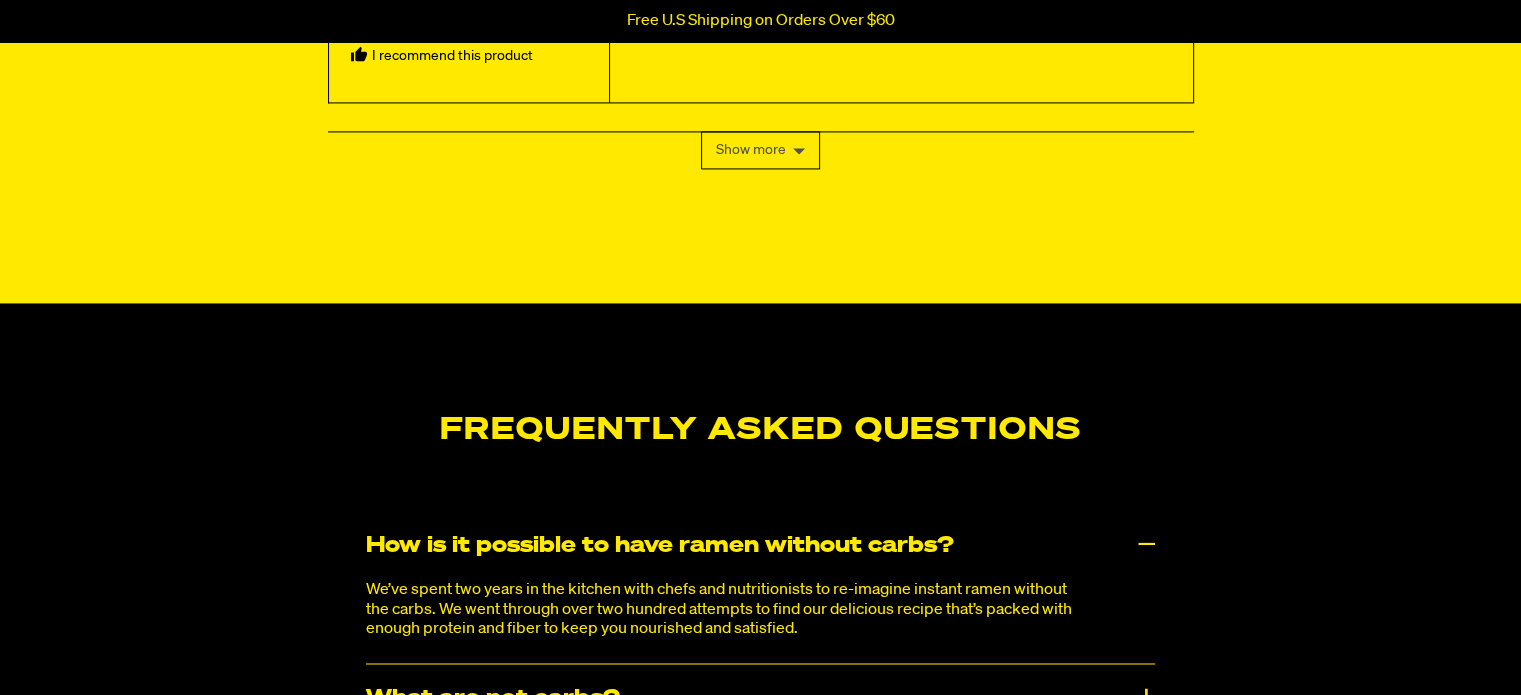click on "Show more" at bounding box center [760, 150] 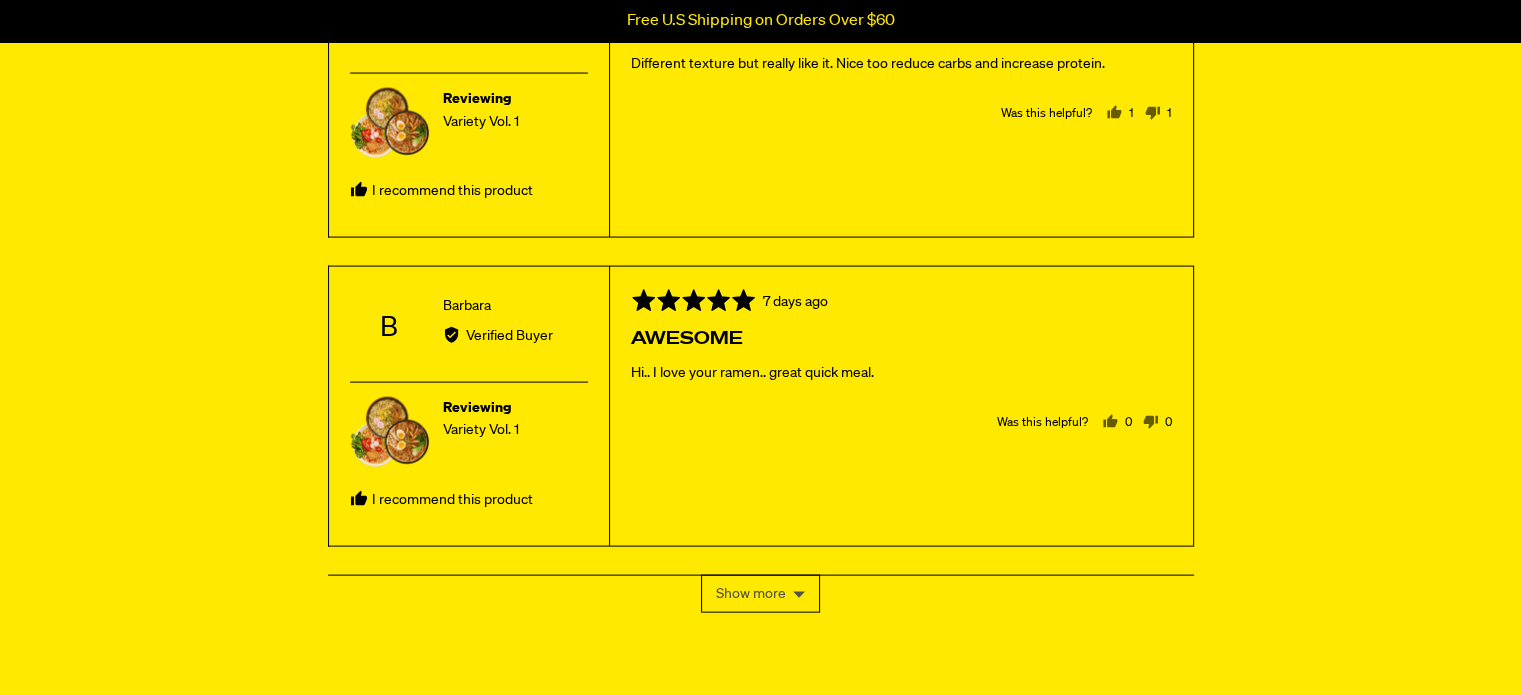 scroll, scrollTop: 11858, scrollLeft: 0, axis: vertical 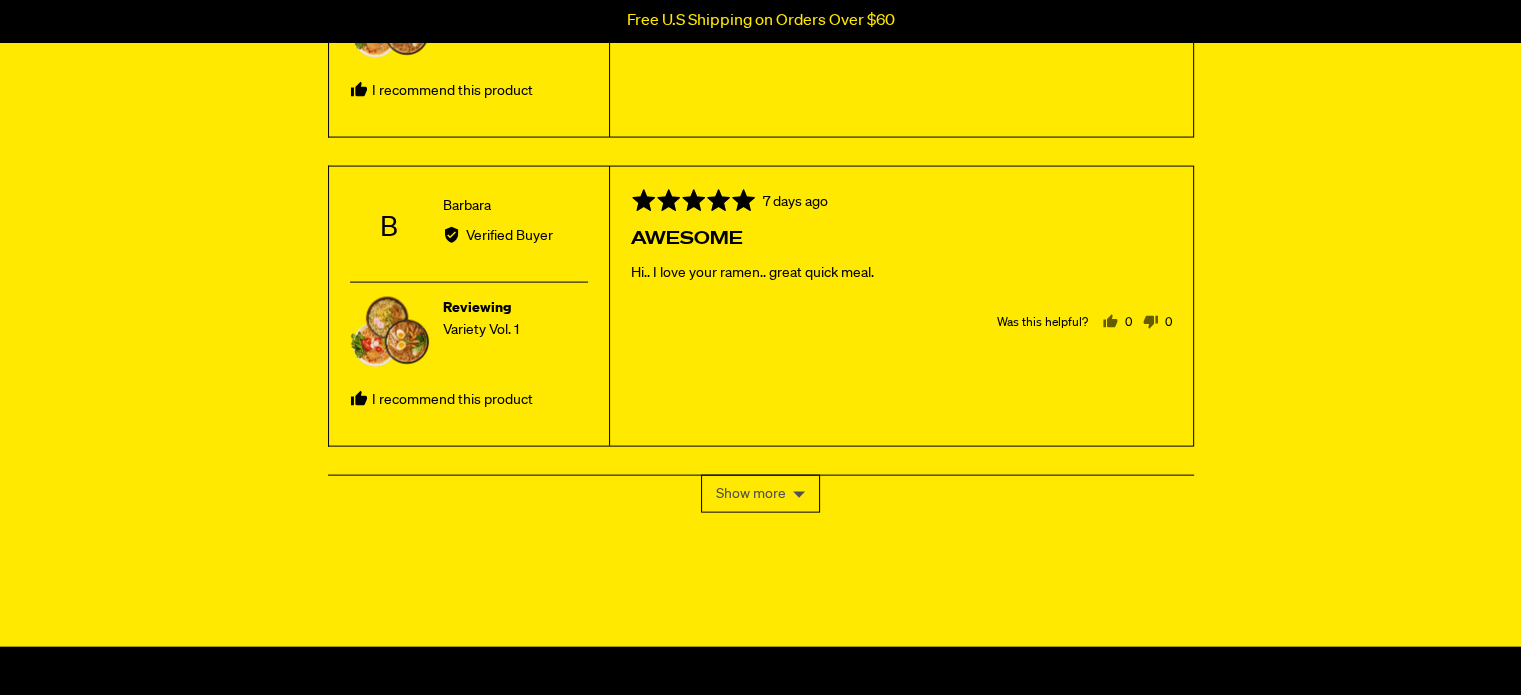 click on "Show more" at bounding box center [760, 494] 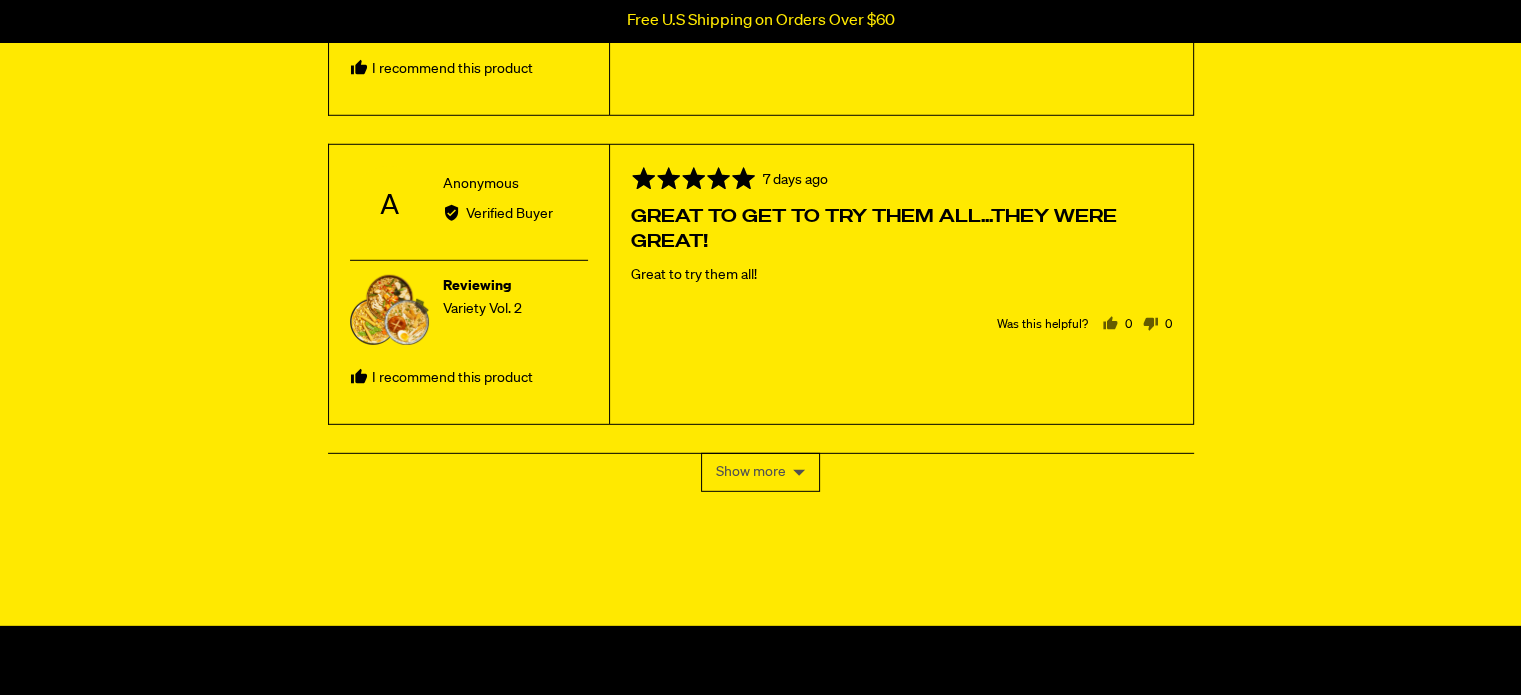 scroll, scrollTop: 13458, scrollLeft: 0, axis: vertical 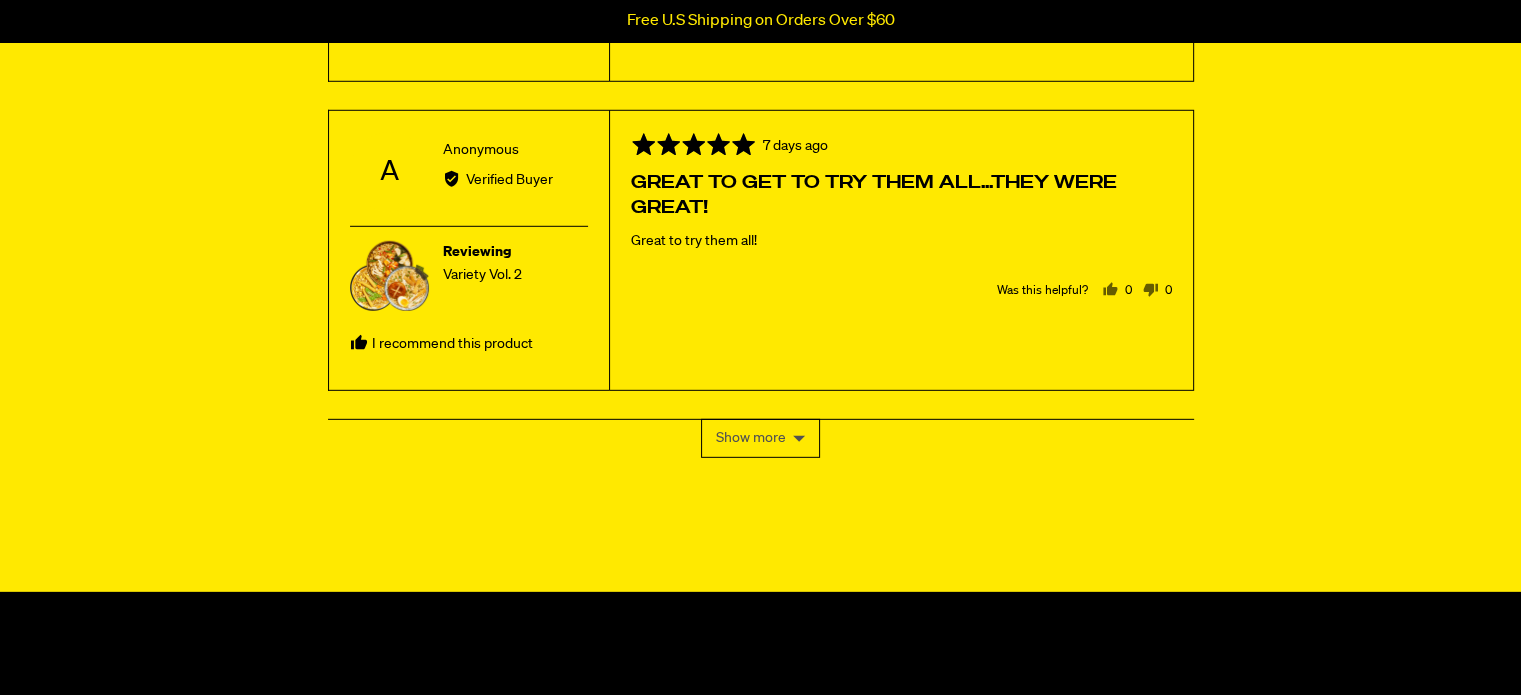 click on "Show more" at bounding box center [760, 438] 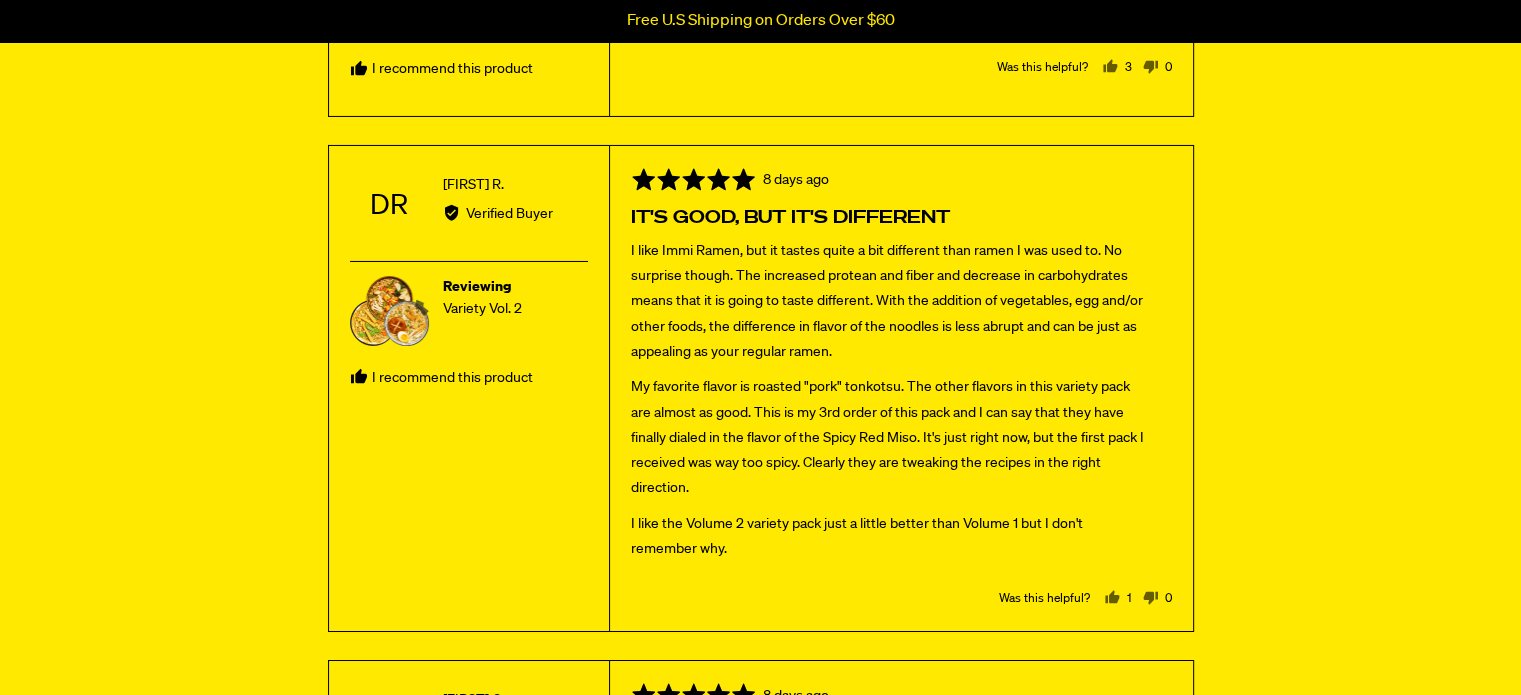 scroll, scrollTop: 14658, scrollLeft: 0, axis: vertical 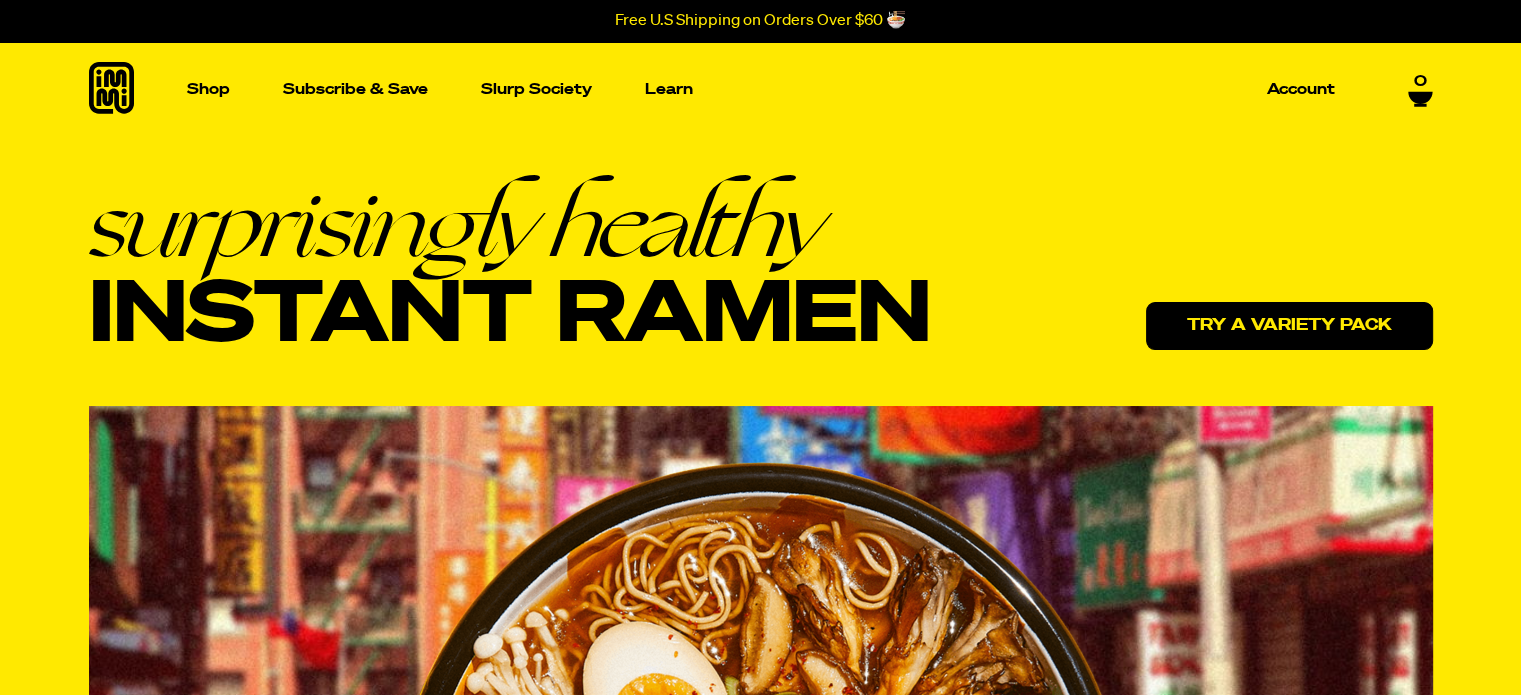 drag, startPoint x: 1221, startPoint y: 329, endPoint x: 1208, endPoint y: 315, distance: 19.104973 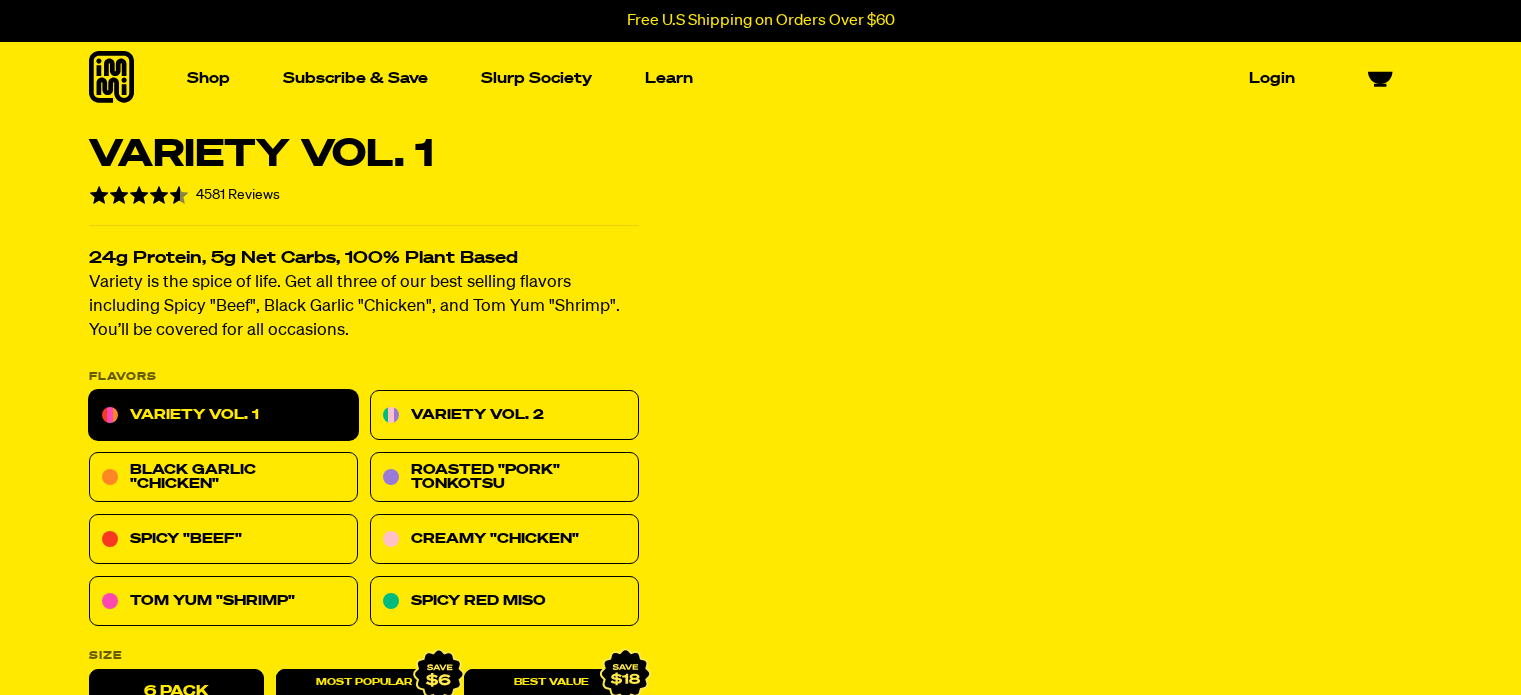 scroll, scrollTop: 0, scrollLeft: 0, axis: both 